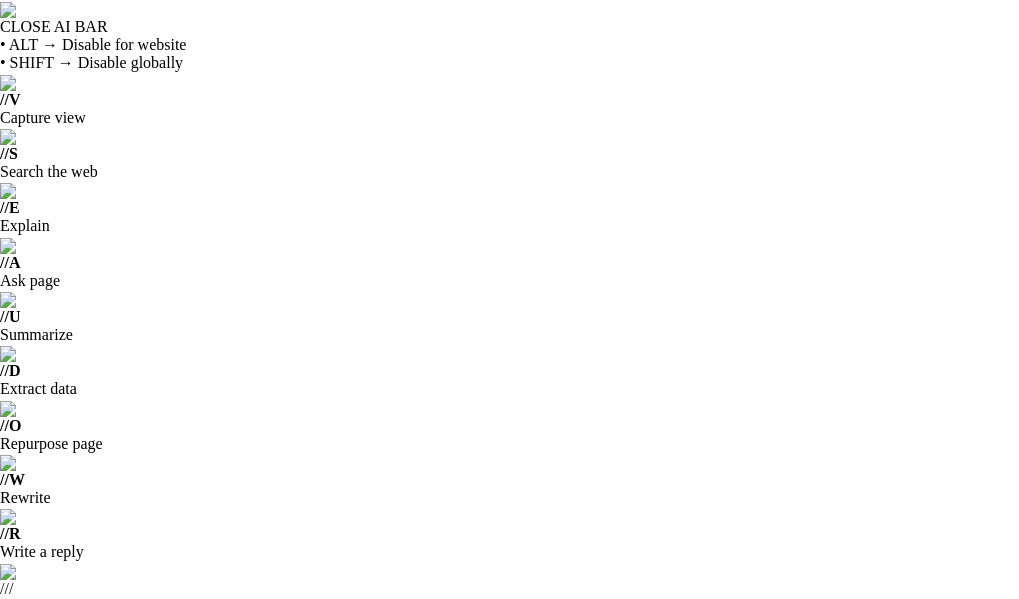 scroll, scrollTop: 0, scrollLeft: 0, axis: both 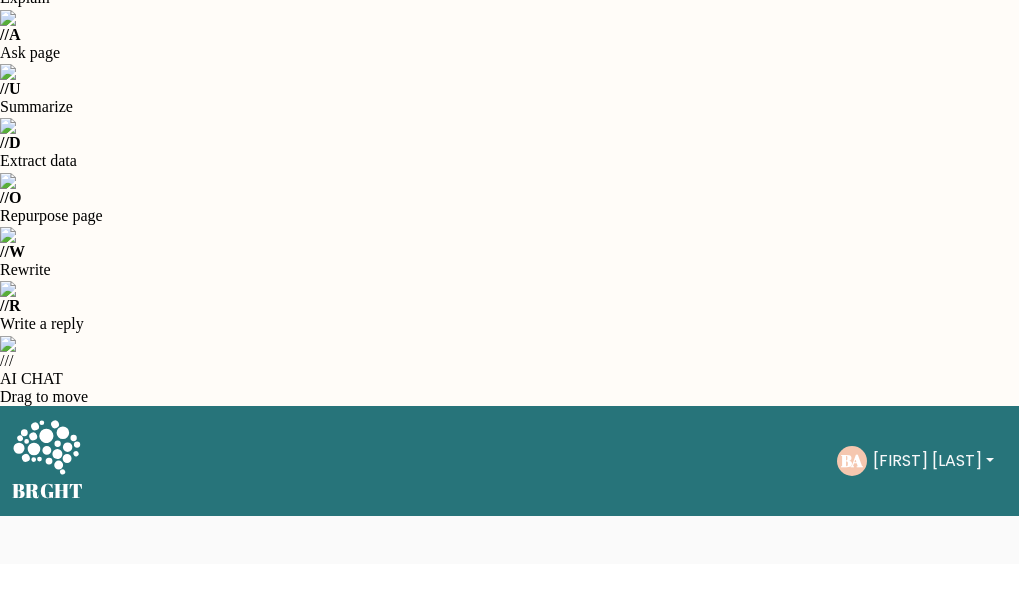 click on "Start the Test" at bounding box center [617, 1088] 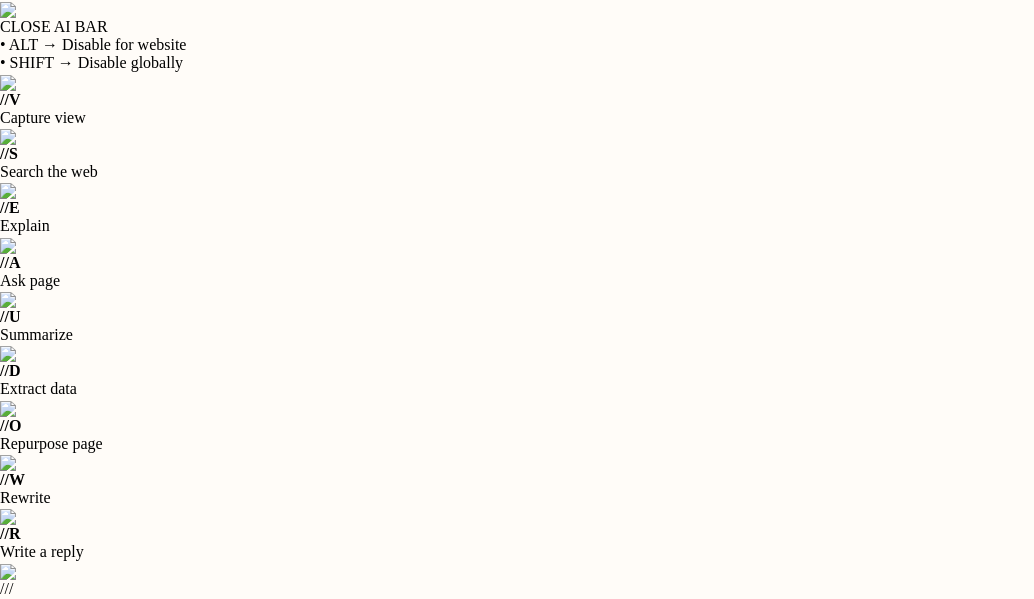 scroll, scrollTop: 0, scrollLeft: 0, axis: both 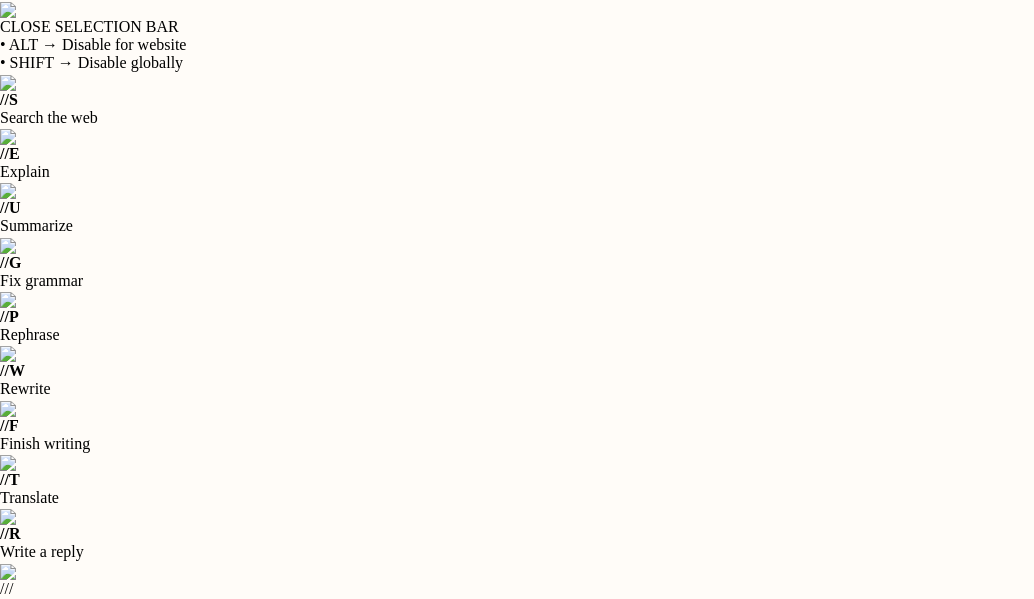 drag, startPoint x: 457, startPoint y: 345, endPoint x: 448, endPoint y: 403, distance: 58.694122 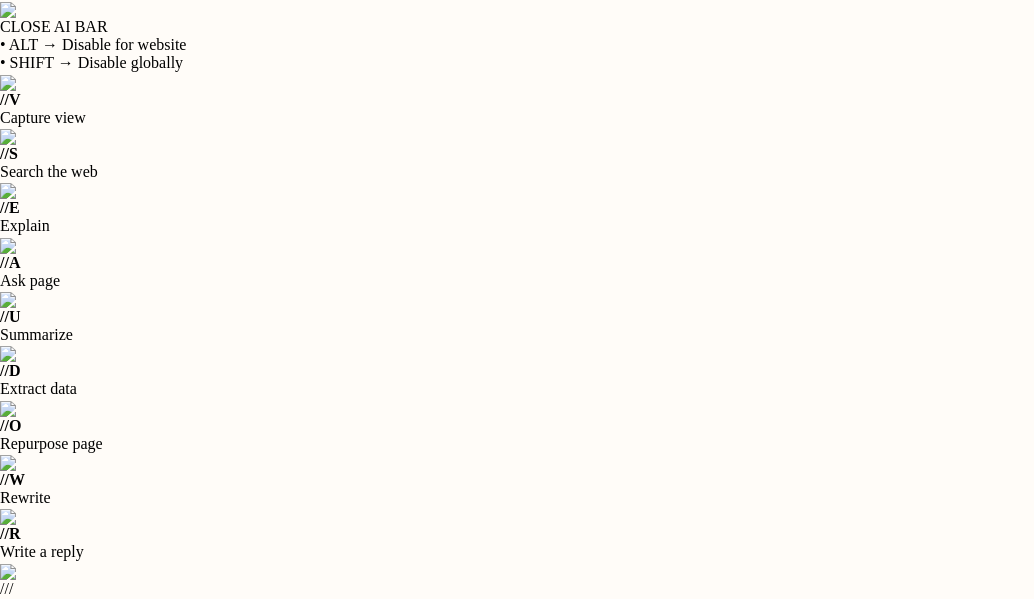 click on "Next" at bounding box center (517, 1110) 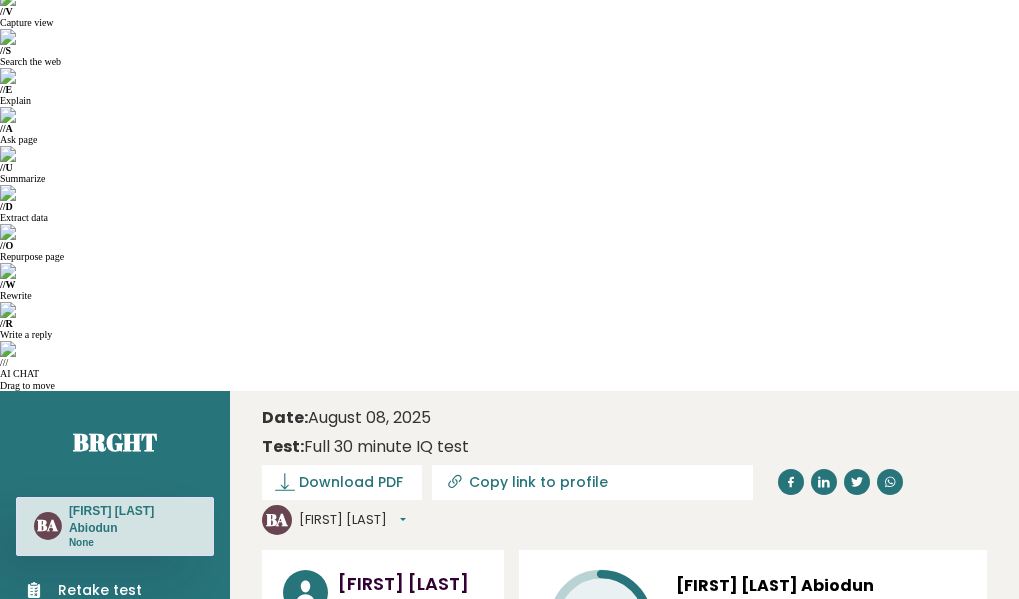scroll, scrollTop: 55, scrollLeft: 0, axis: vertical 